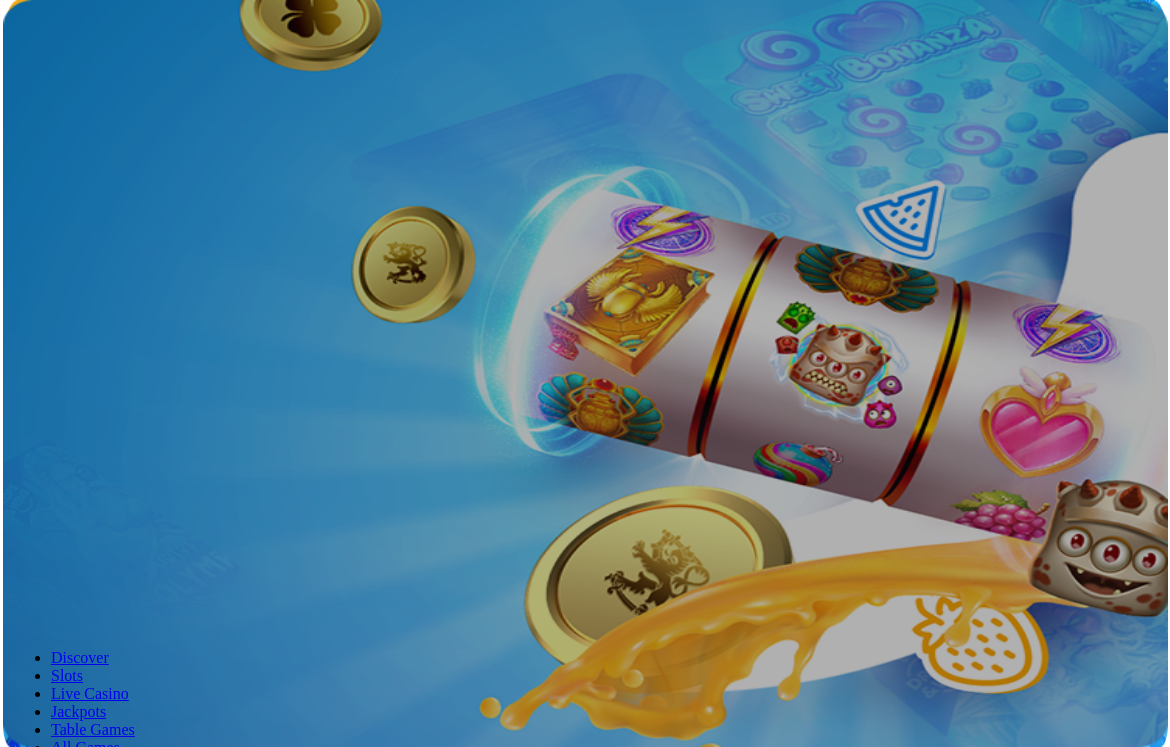 scroll, scrollTop: 0, scrollLeft: 0, axis: both 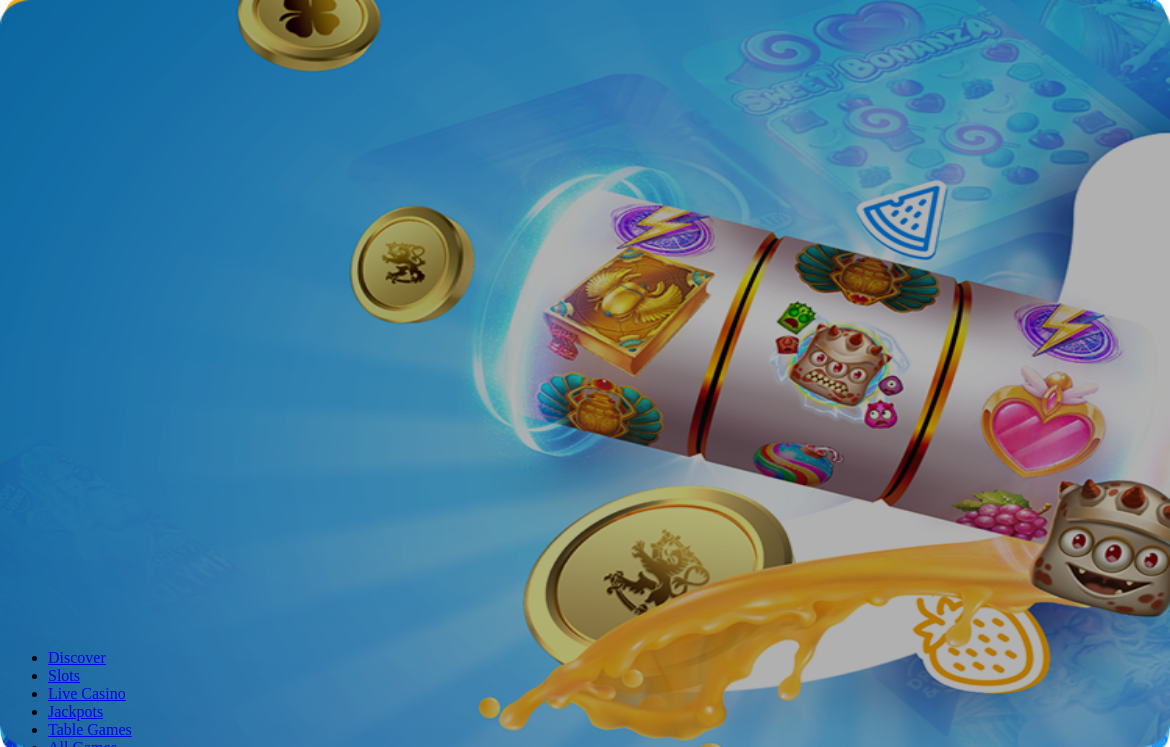 click at bounding box center (79, 301) 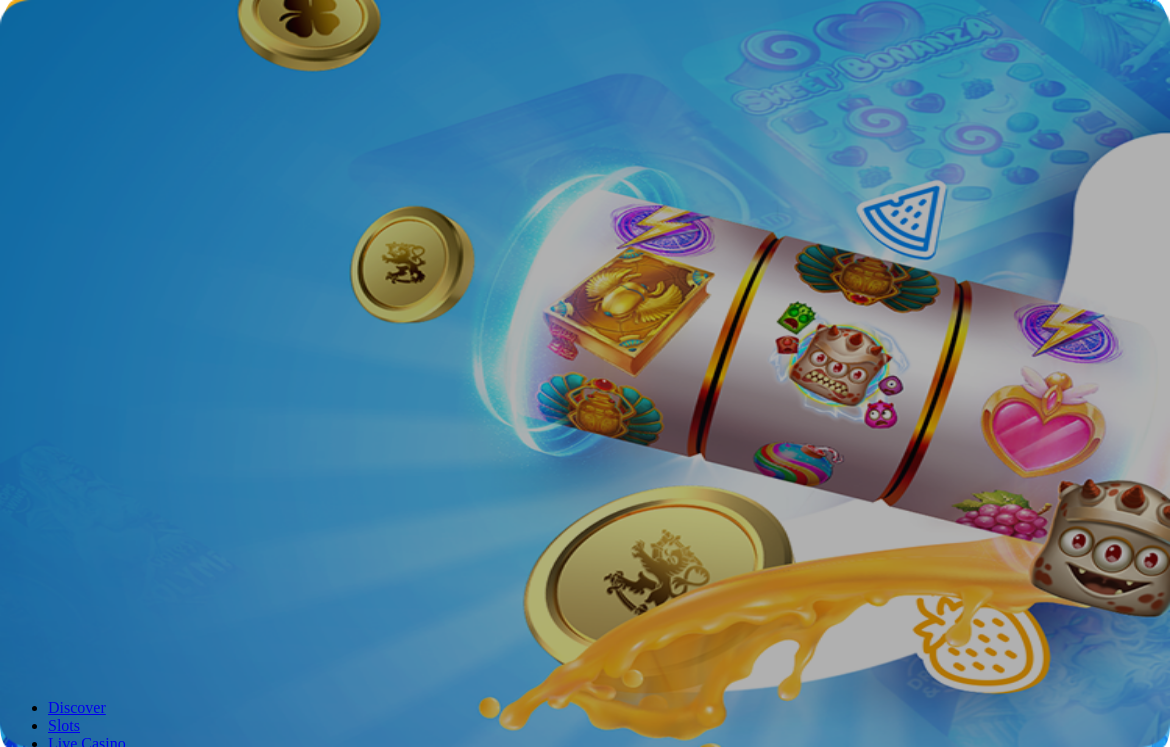 click on "Forgot your password?" at bounding box center [137, 465] 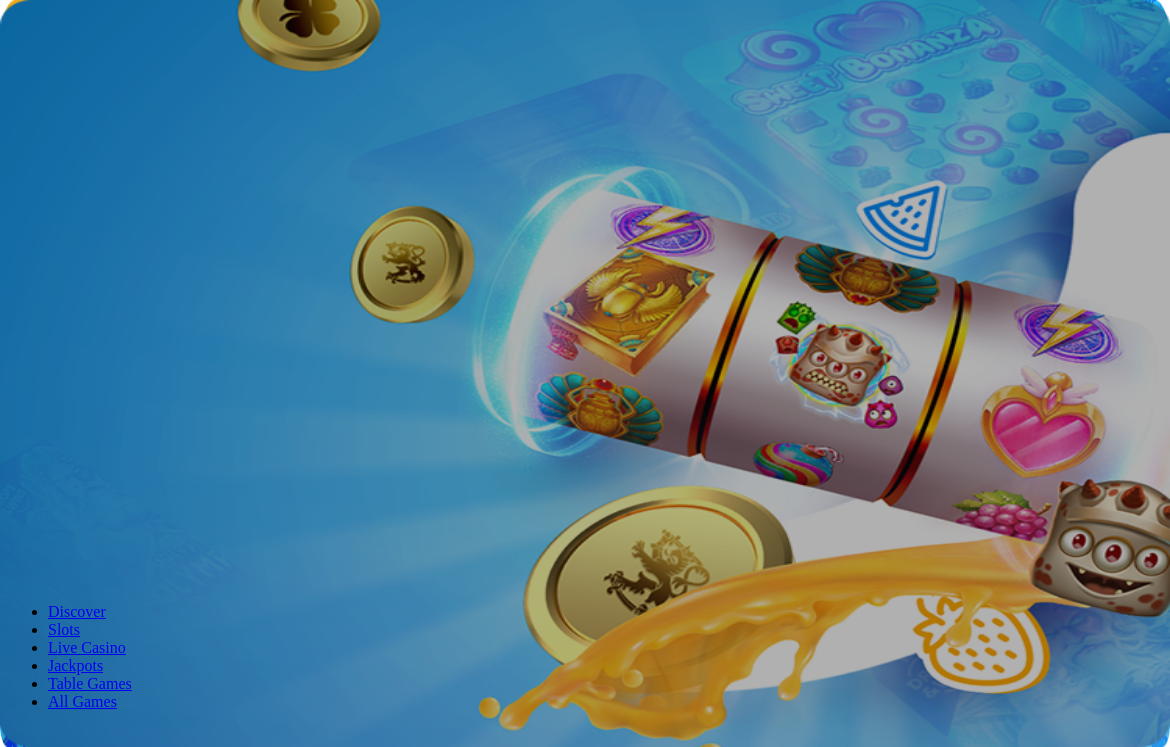 click on "Please enter the email which is registered on your Fruta account and we will send a reset password link to change your password. Submit Back to Login" at bounding box center (585, 353) 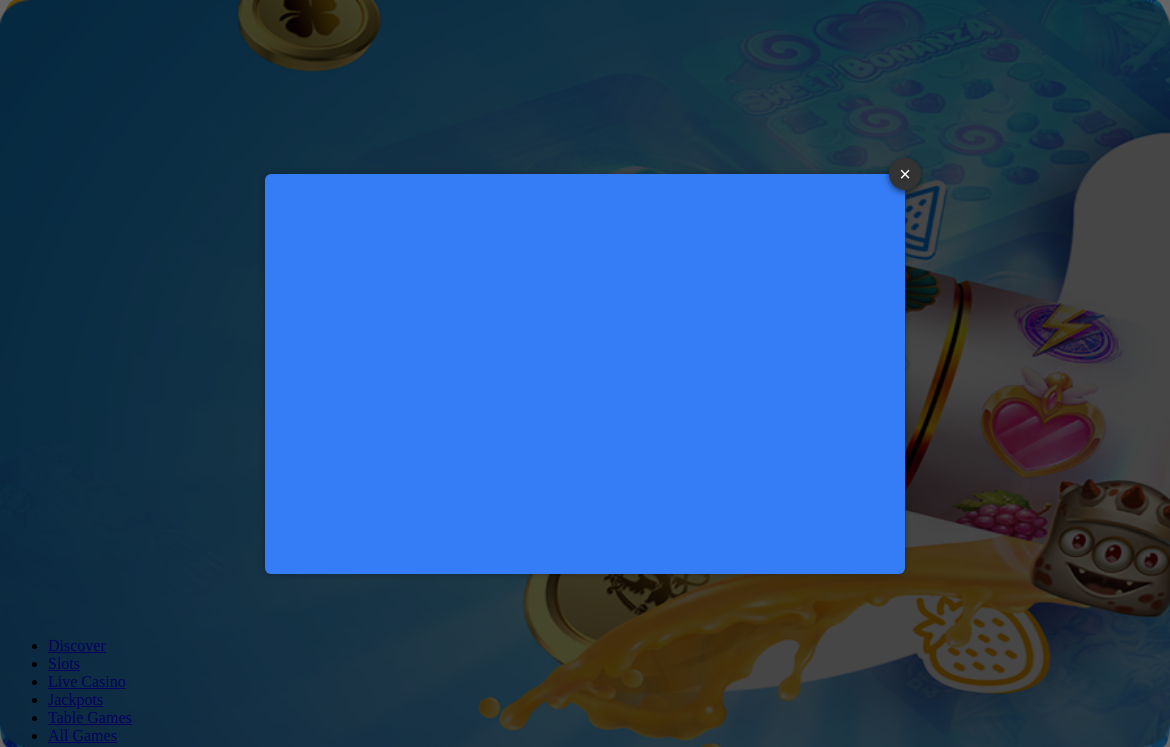 type 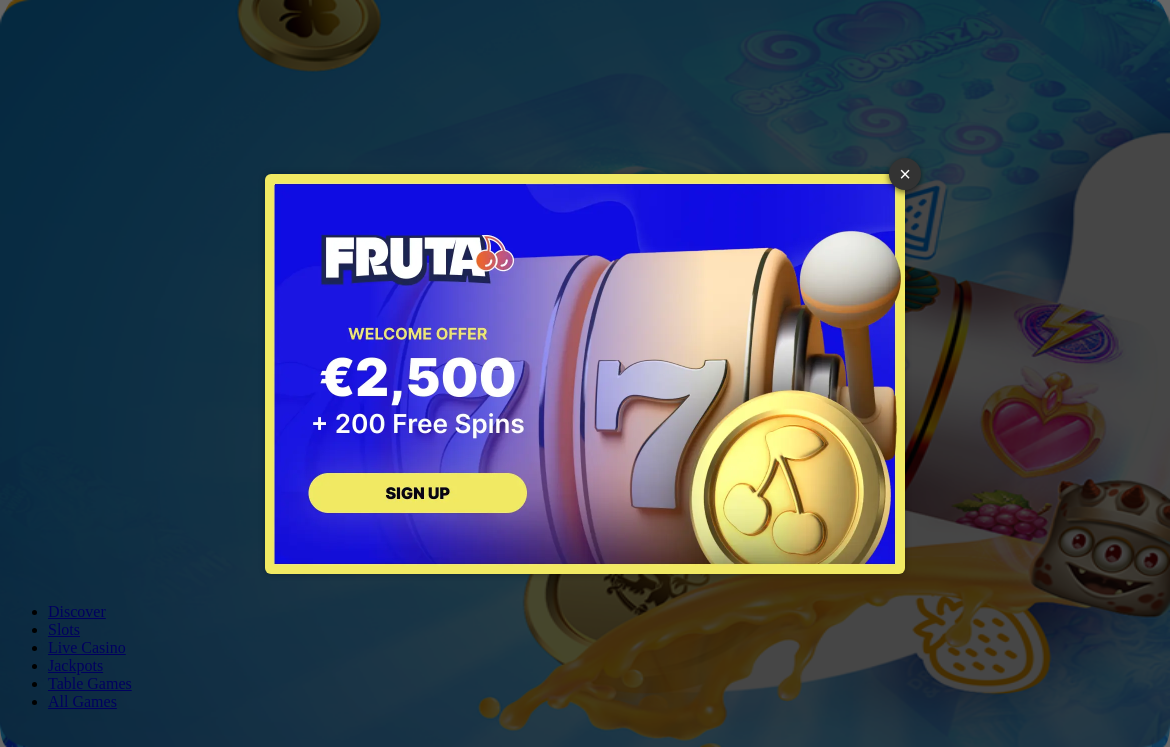 click on "×    SIGN UP" at bounding box center [585, 373] 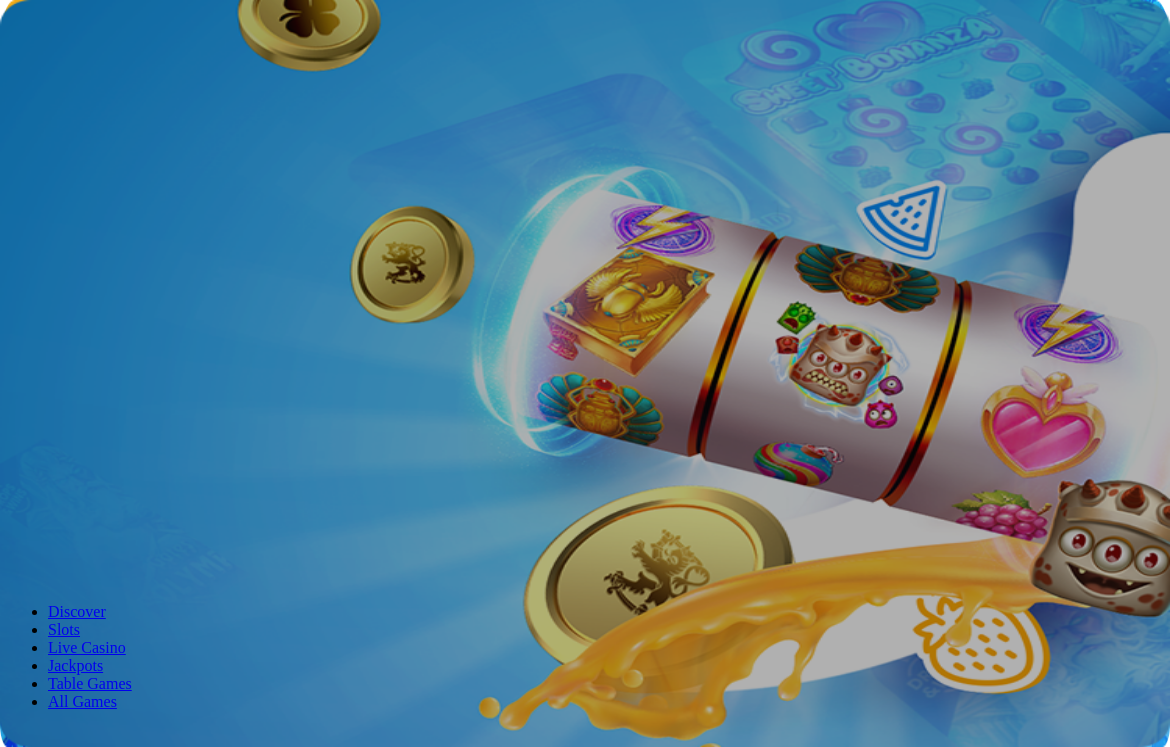 click on "Log in" at bounding box center (105, 72) 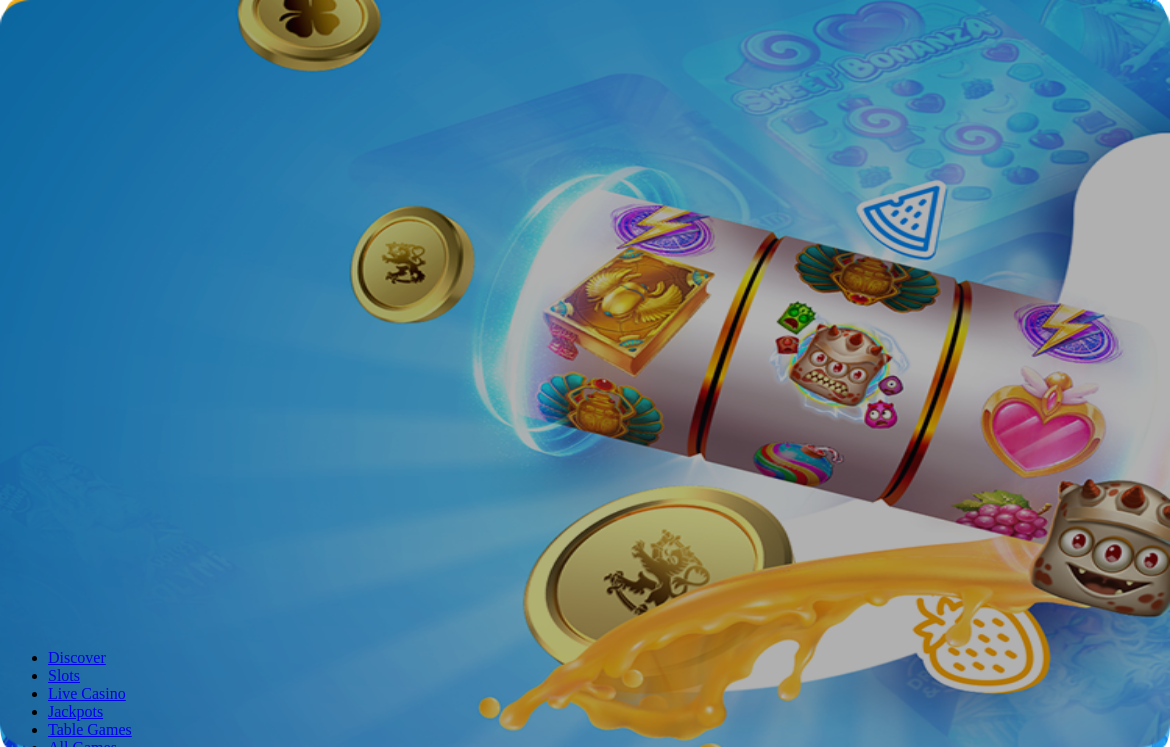 type on "**********" 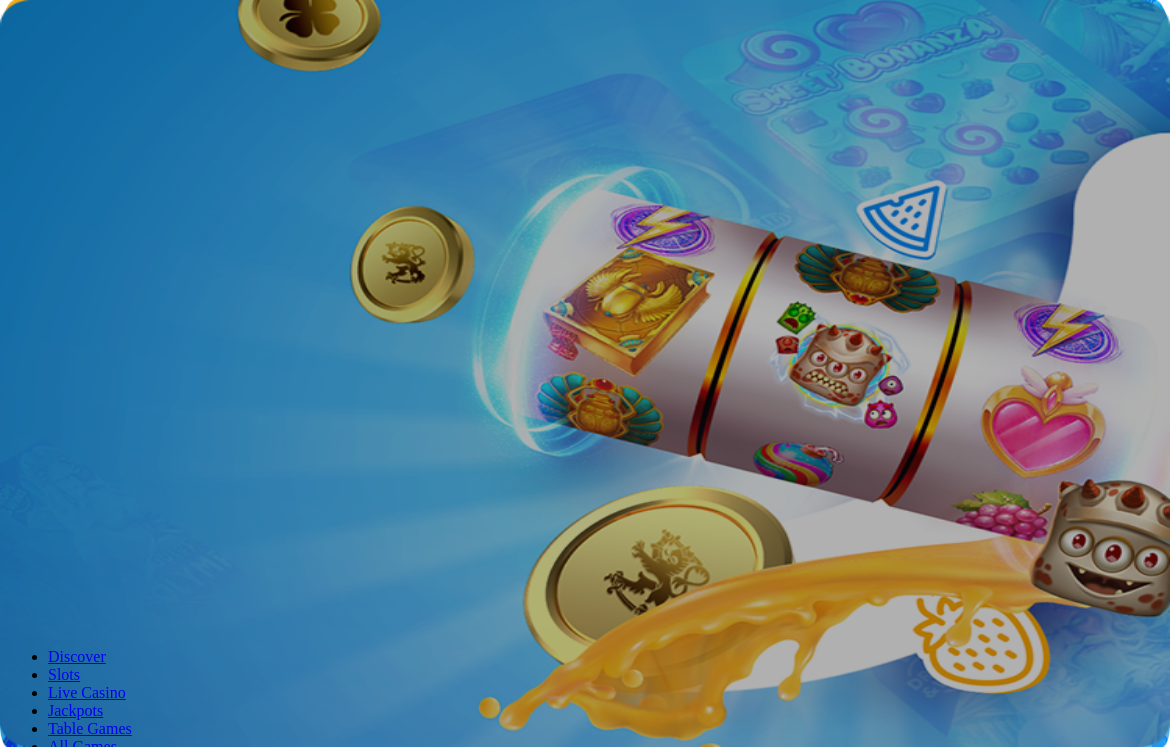 click at bounding box center (16, 399) 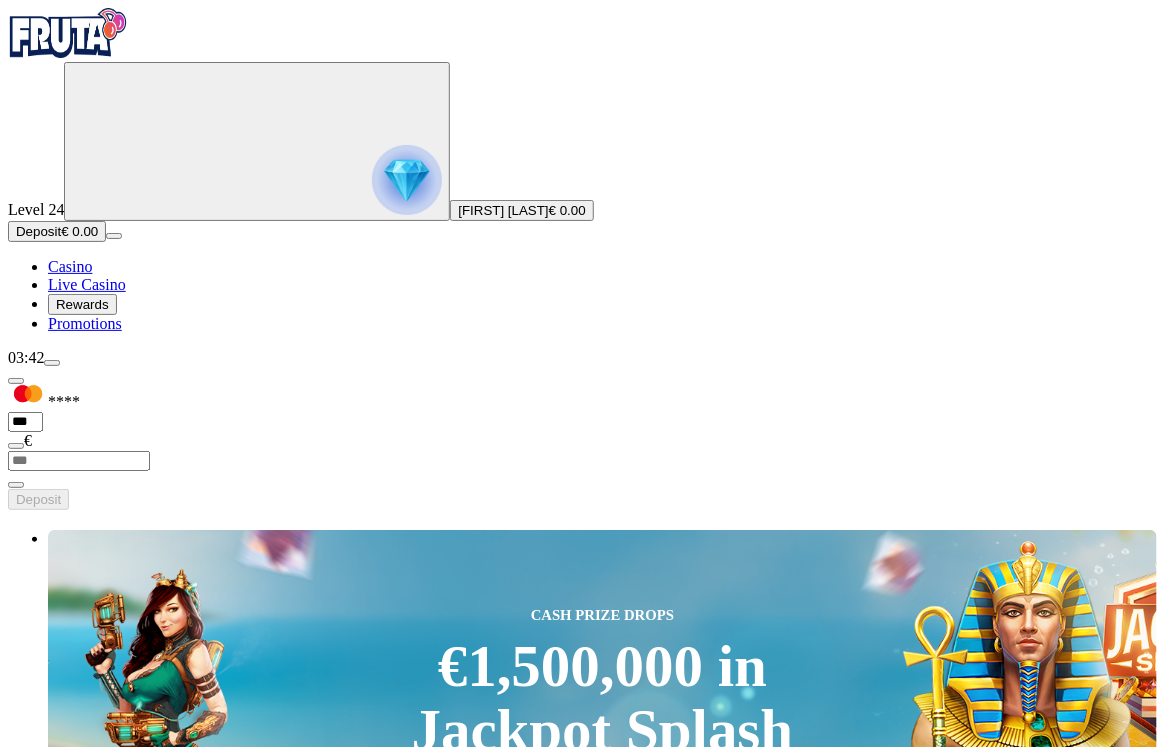 click on "Rewards" at bounding box center (82, 304) 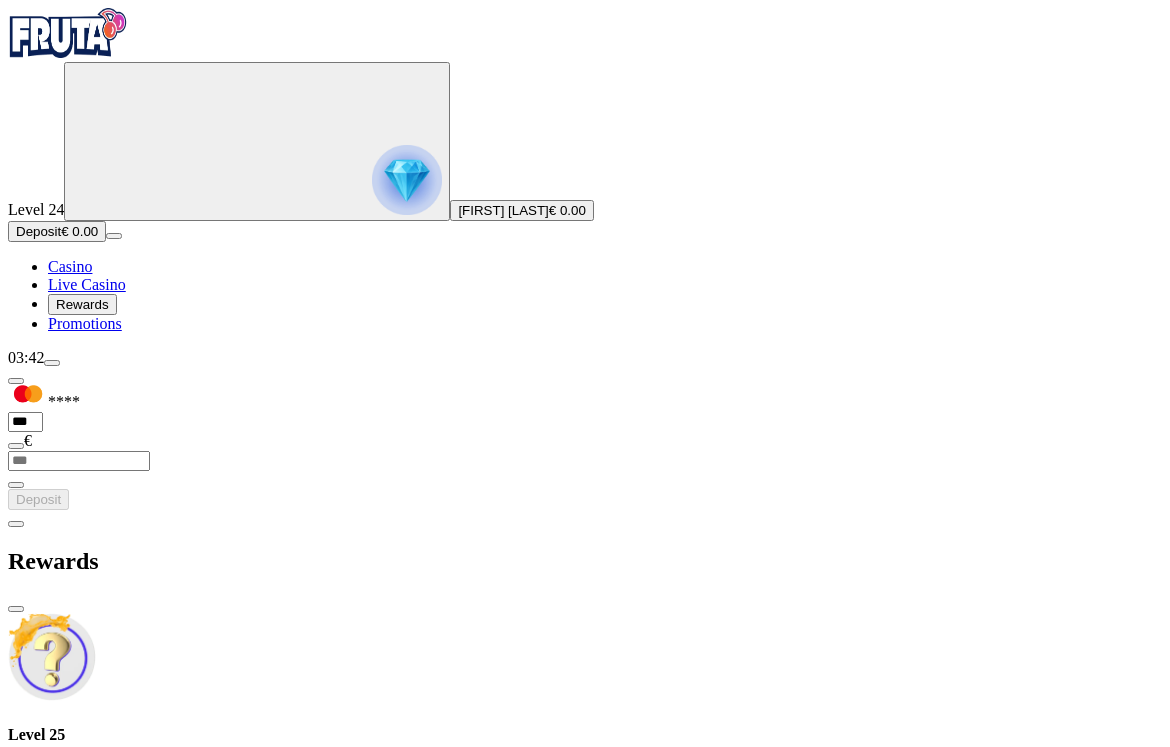 click at bounding box center (585, 817) 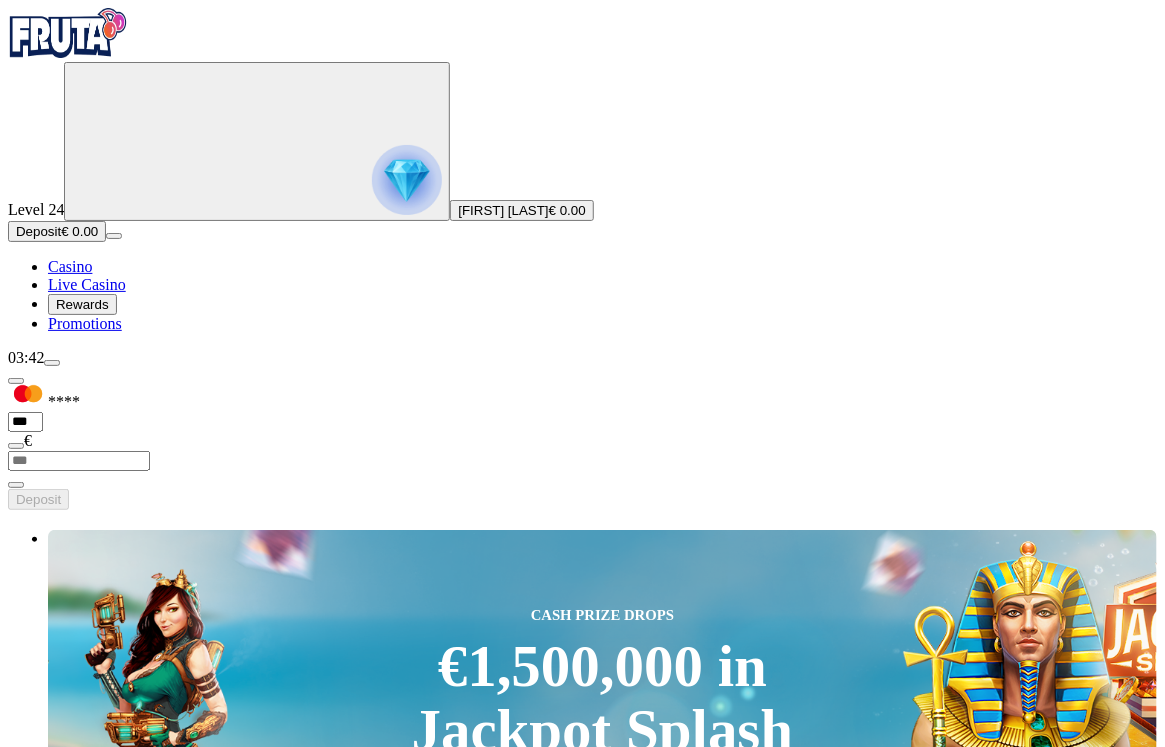click on "Rewards" at bounding box center (82, 304) 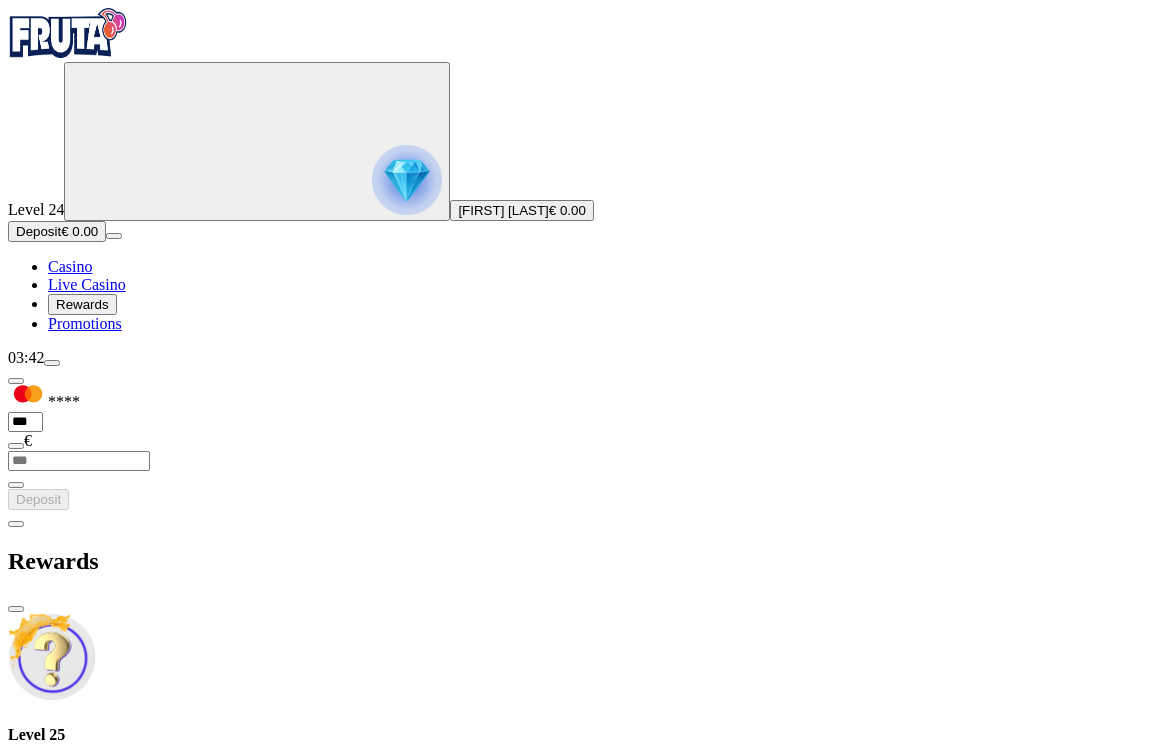 click on "Rewards" at bounding box center (82, 304) 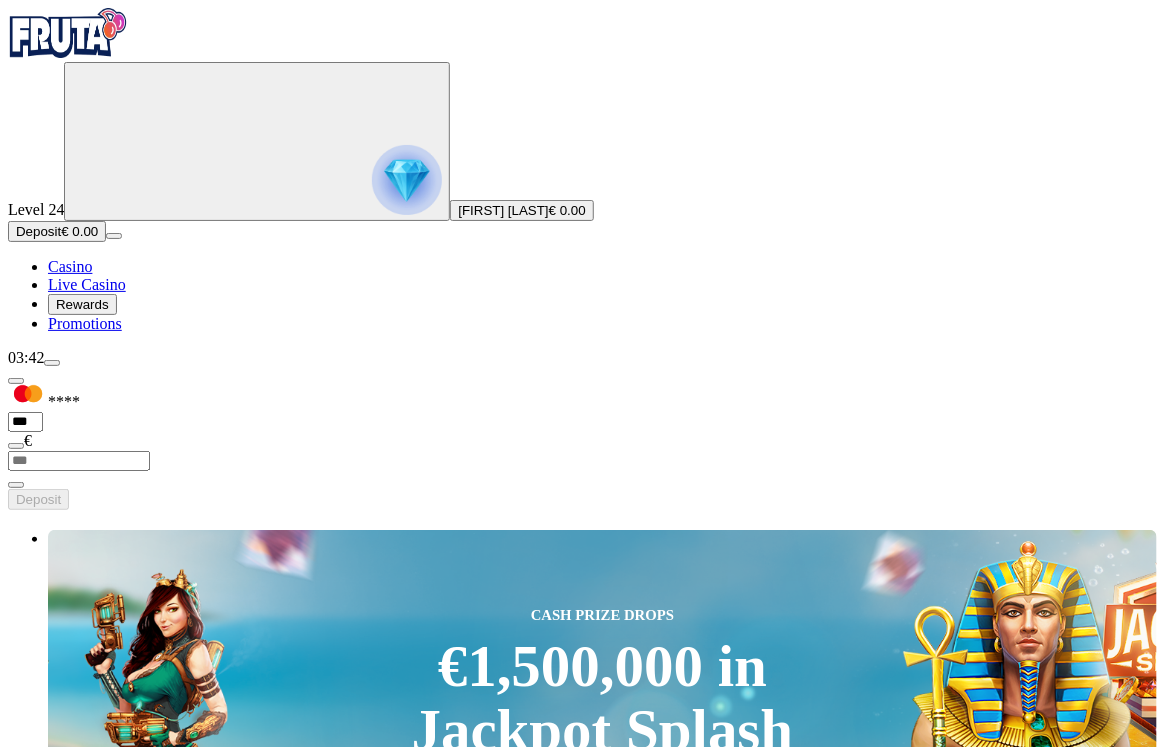 click on "Play Now Big Bass Bonanza" at bounding box center [646, 2890] 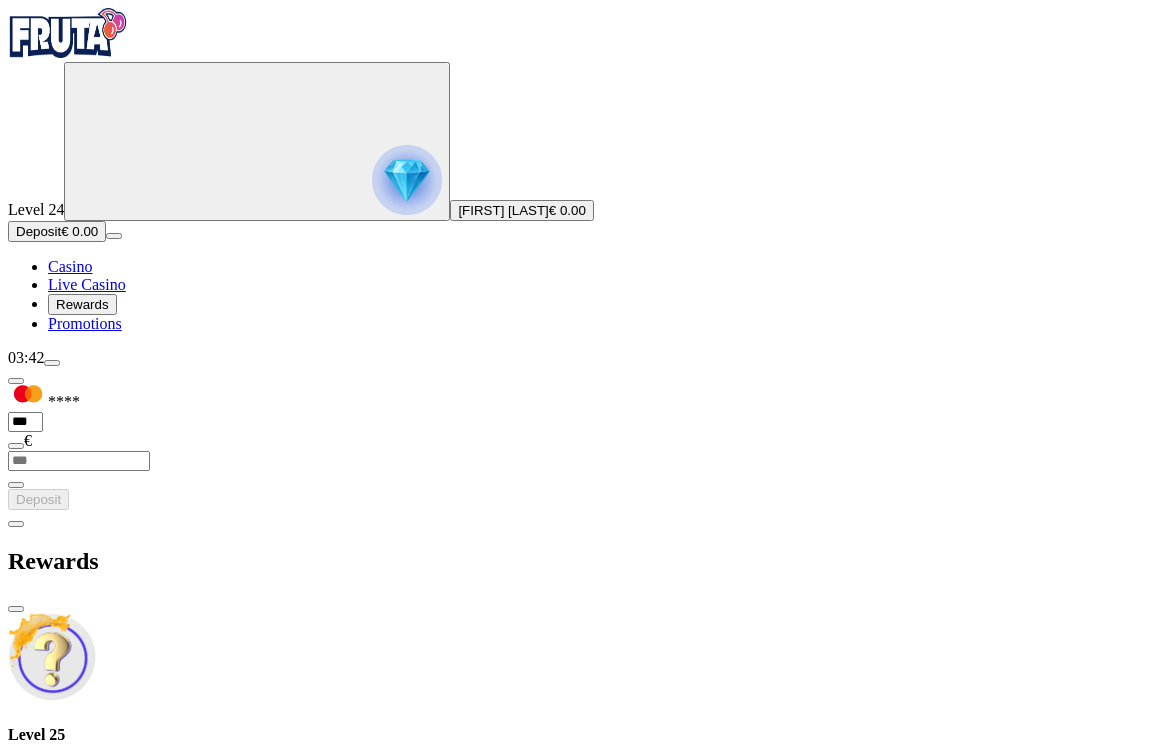 click on "Level   24 [FIRST]  [LAST] € 0.00 Deposit € 0.00 Casino Live Casino Rewards Promotions" at bounding box center (585, 197) 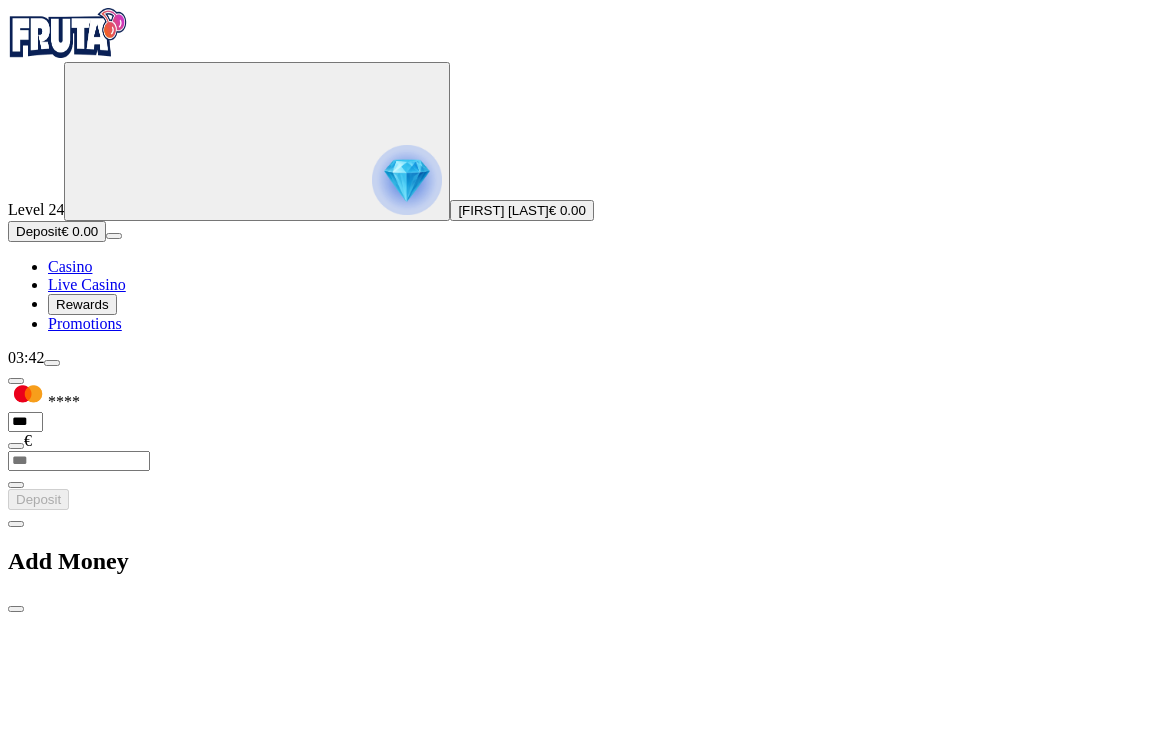 click on "Add Money" at bounding box center (585, 561) 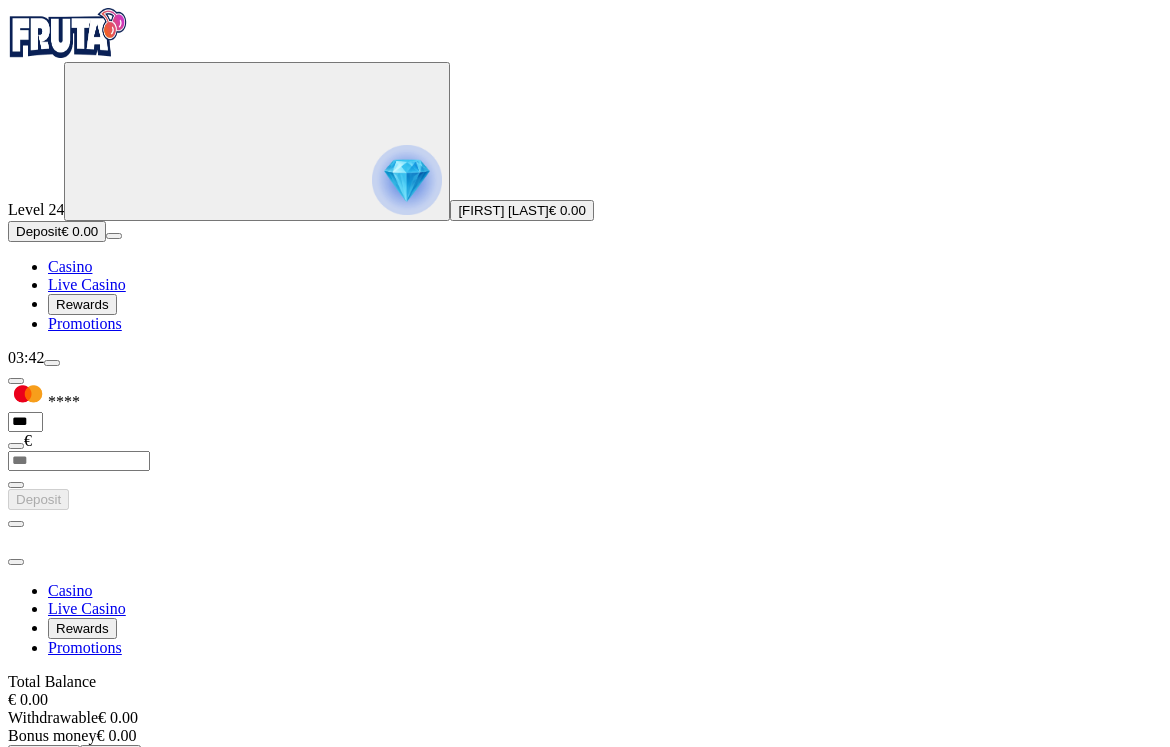 click on "Casino Live Casino Rewards Promotions Total Balance € 0.00 Withdrawable € 0.00 Bonus money € 0.00 Withdraw Deposit Bonuses € 0.00 My Account Details Documents Verification Password Update Game History History Transactions History Limits Play Safe Time Out Play Safe Preferences Communication Chat with us 8 AM - 1 AM CET Log Out" at bounding box center [585, 805] 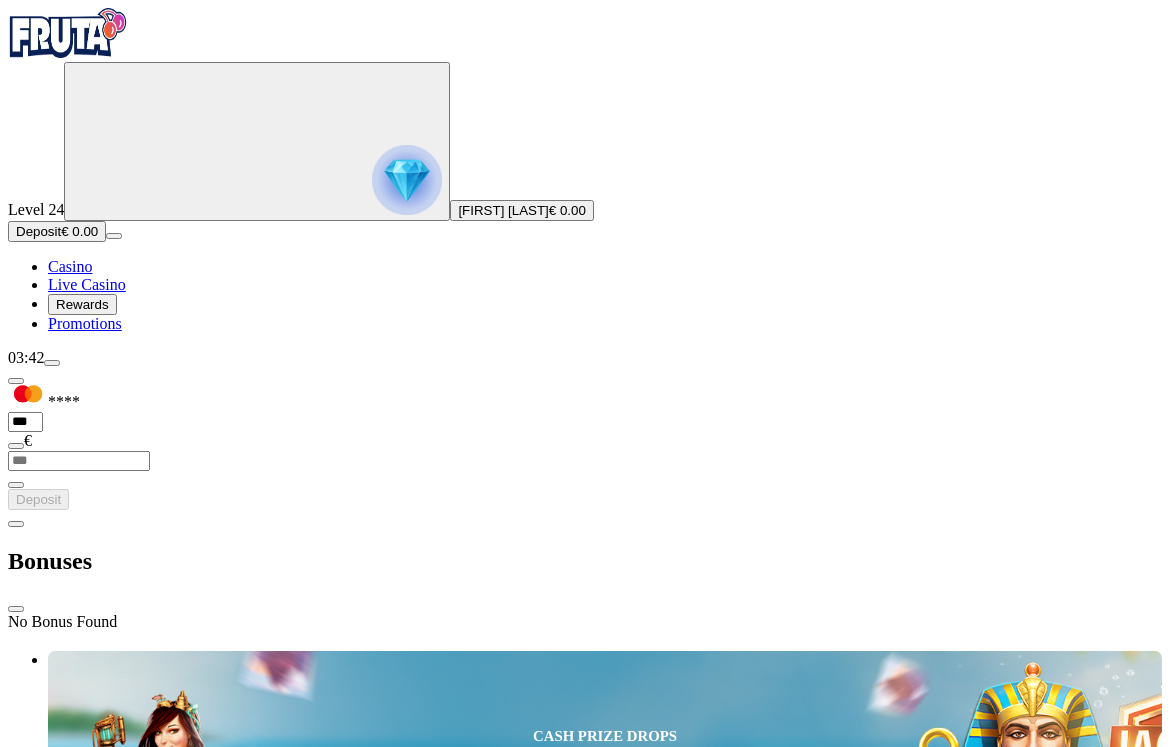 click at bounding box center (16, 524) 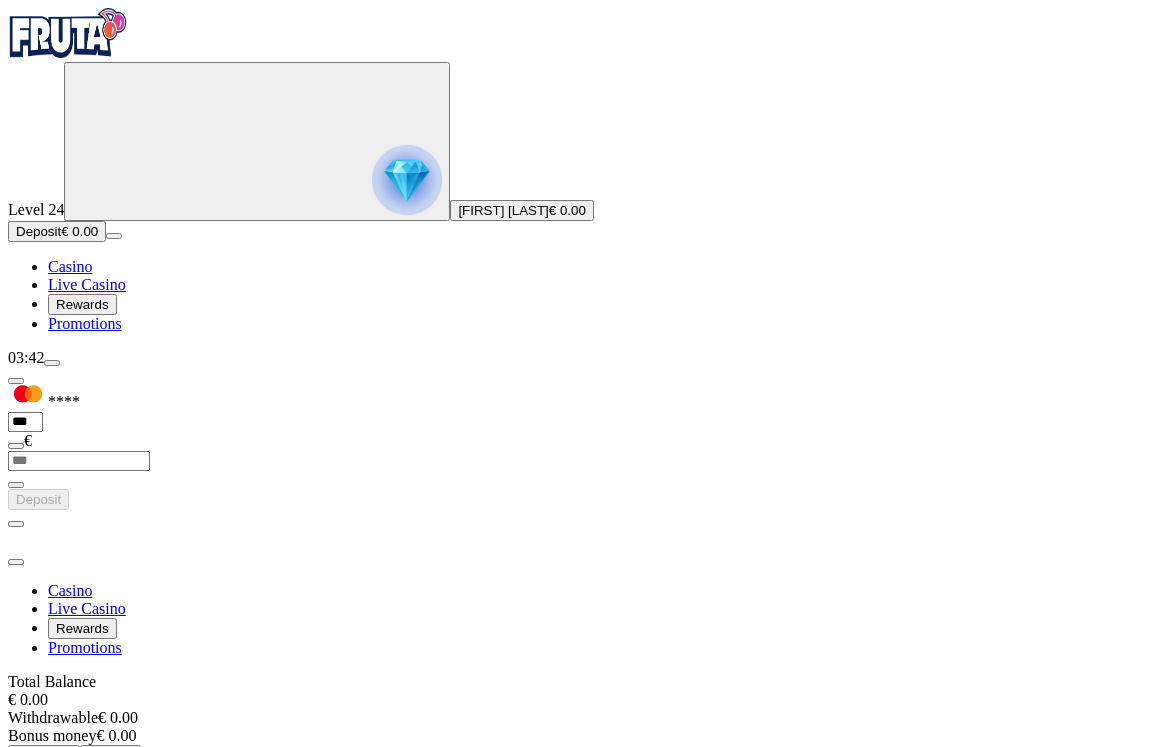 click at bounding box center [585, 1029] 